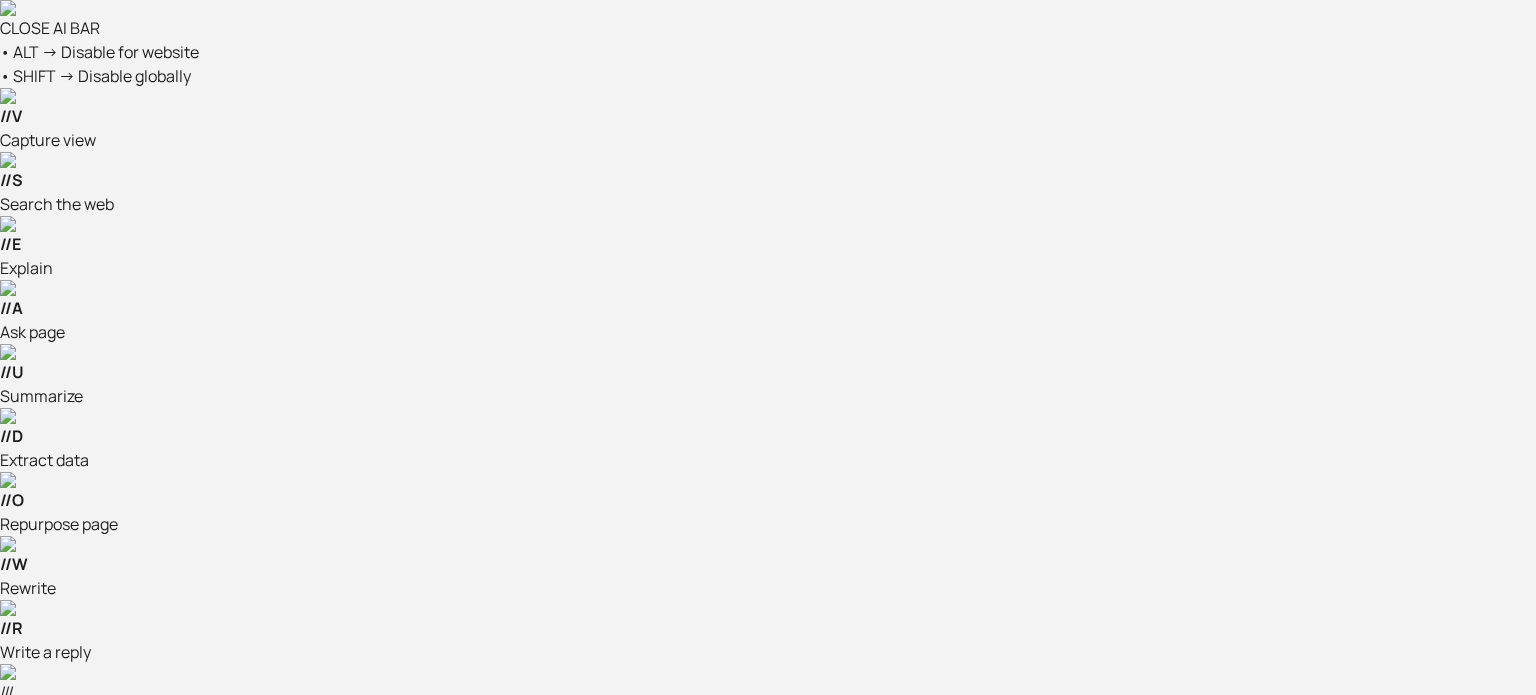 scroll, scrollTop: 0, scrollLeft: 0, axis: both 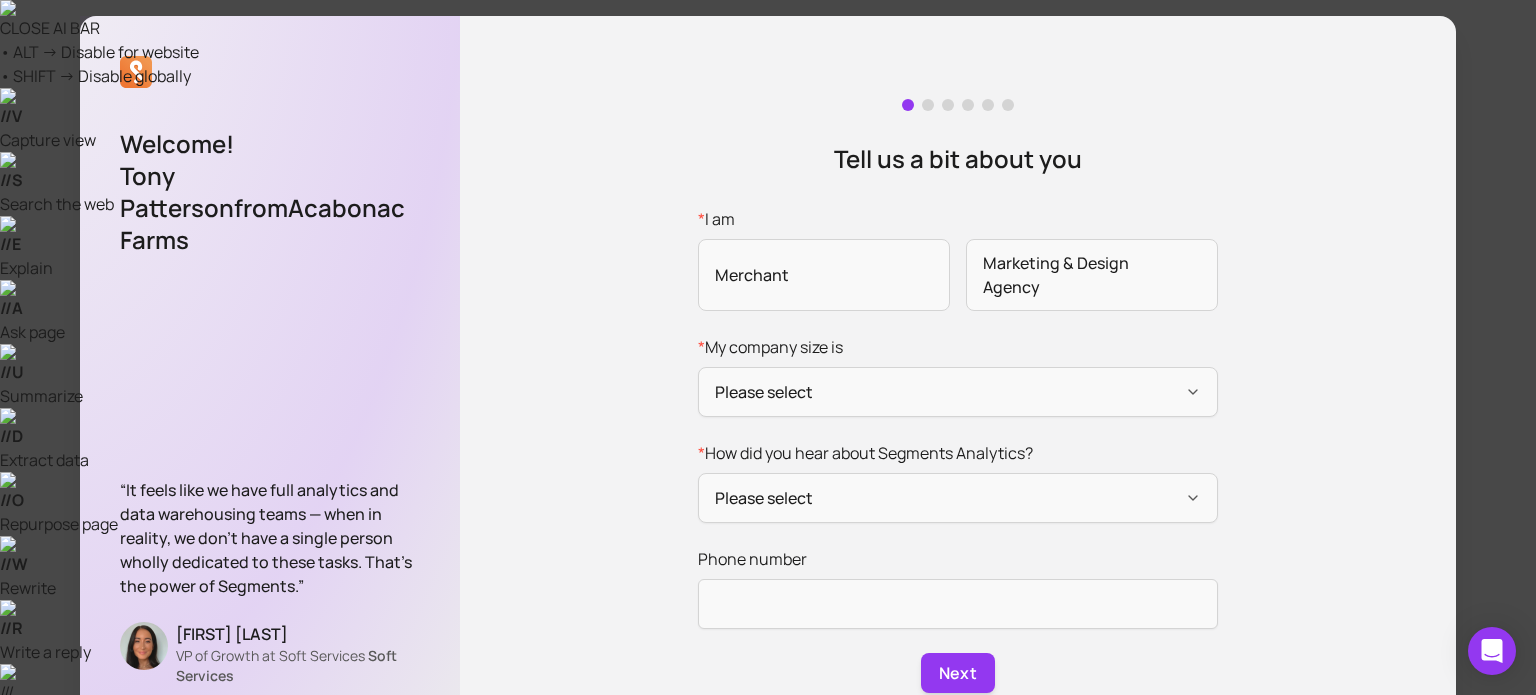click on "Marketing & Design Agency" at bounding box center (1092, 275) 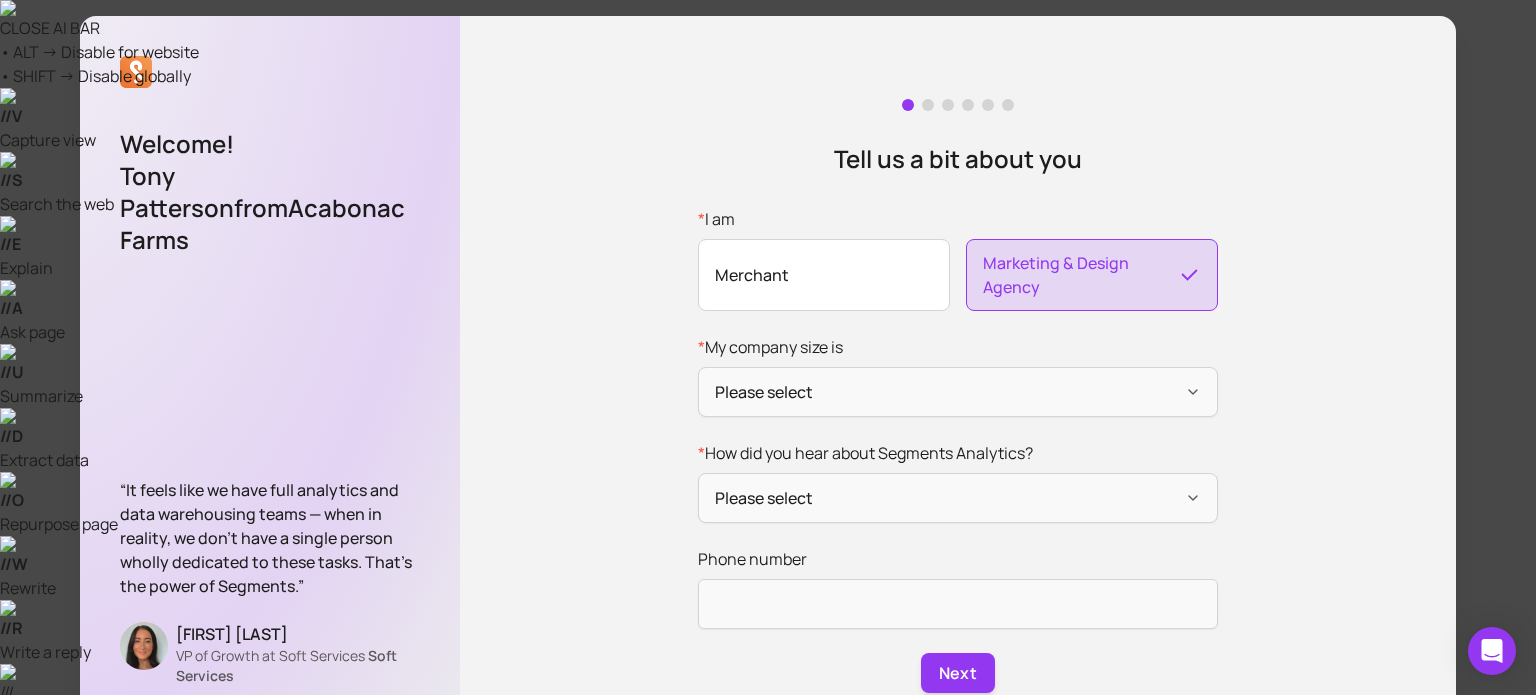 click on "Merchant" at bounding box center [824, 275] 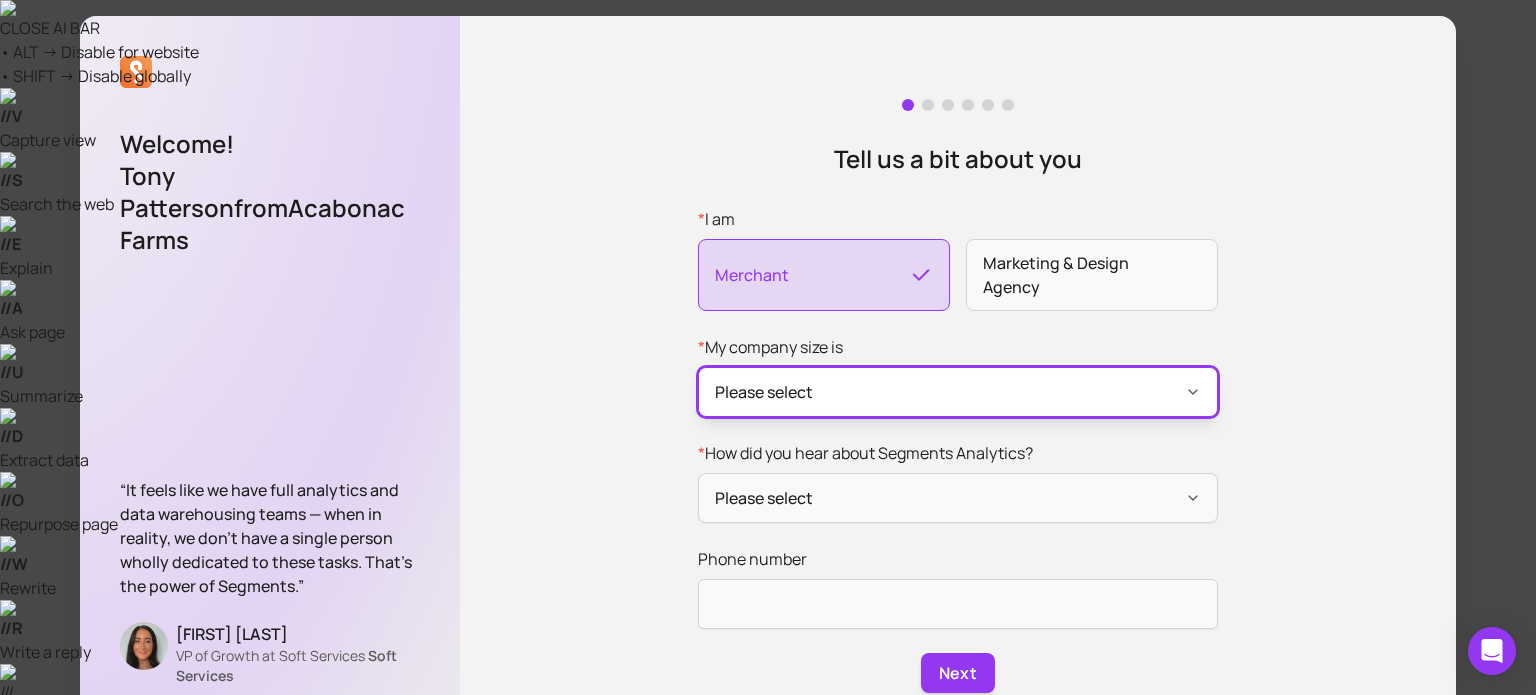 click on "Please select" at bounding box center [958, 392] 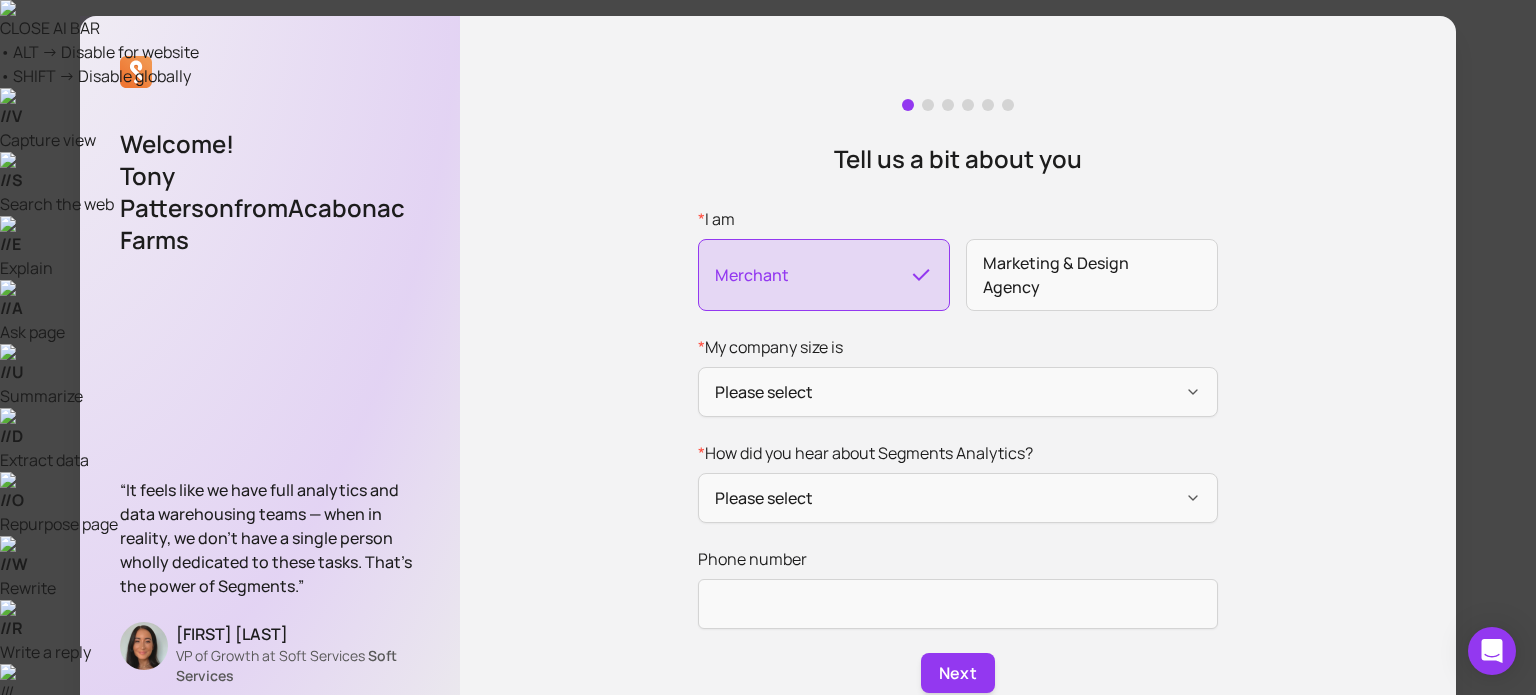 click on "2-5 people" at bounding box center (775, 1236) 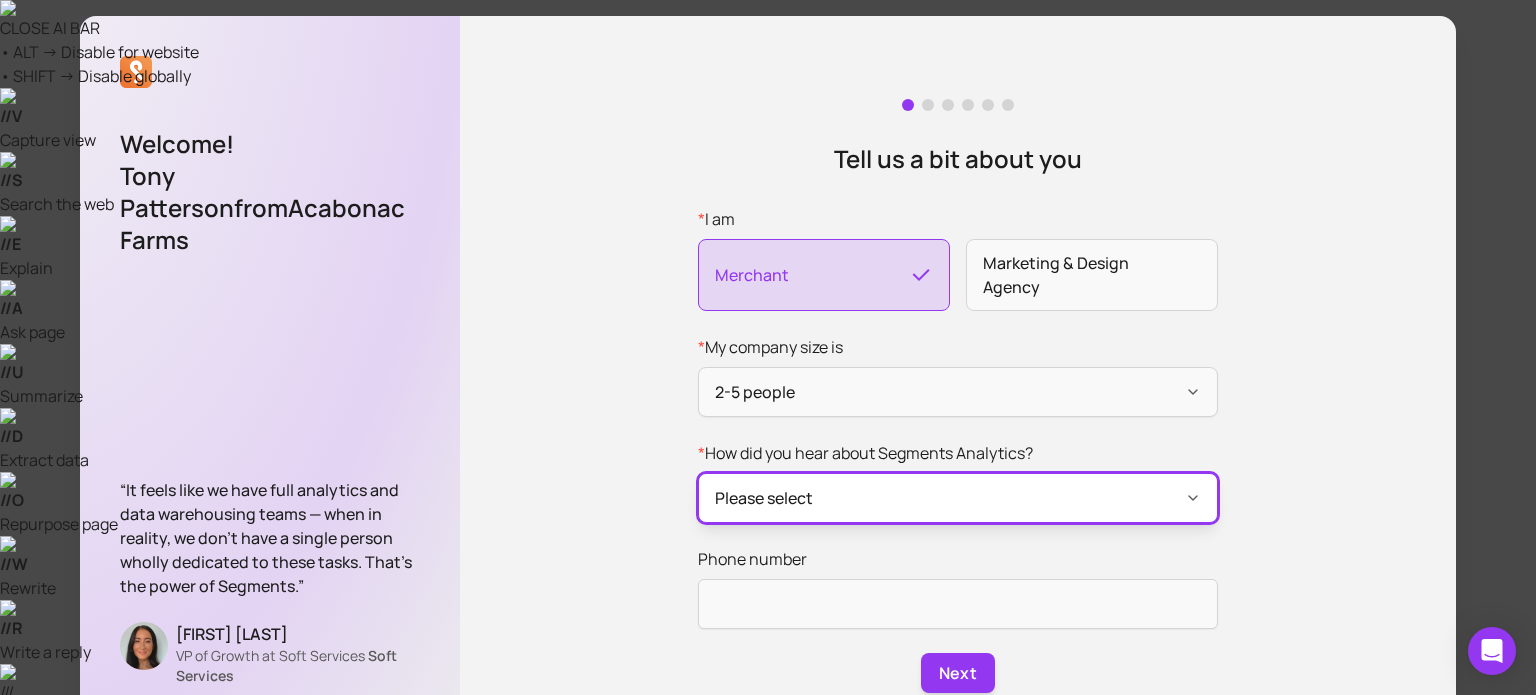 click on "Please select" at bounding box center [958, 498] 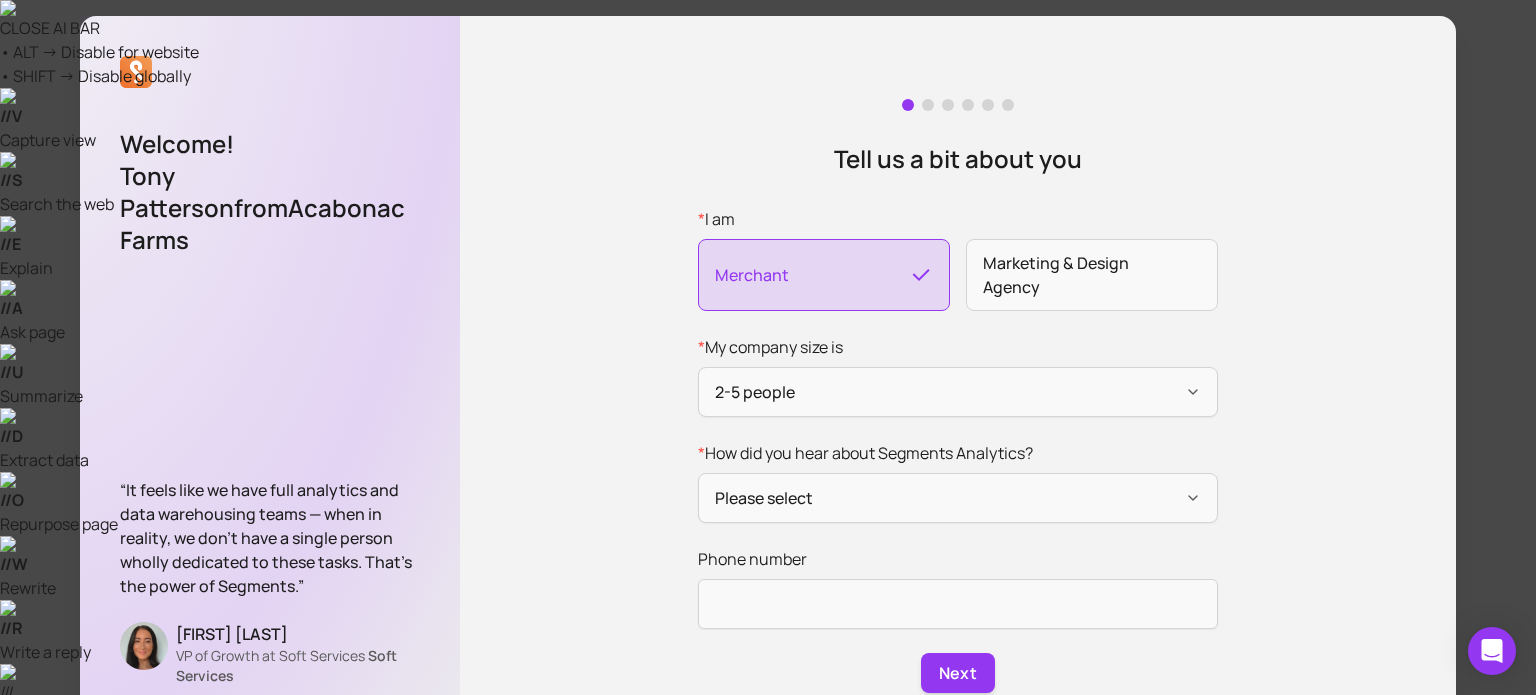 click on "I was searching for a segmentation tool" at bounding box center [954, 907] 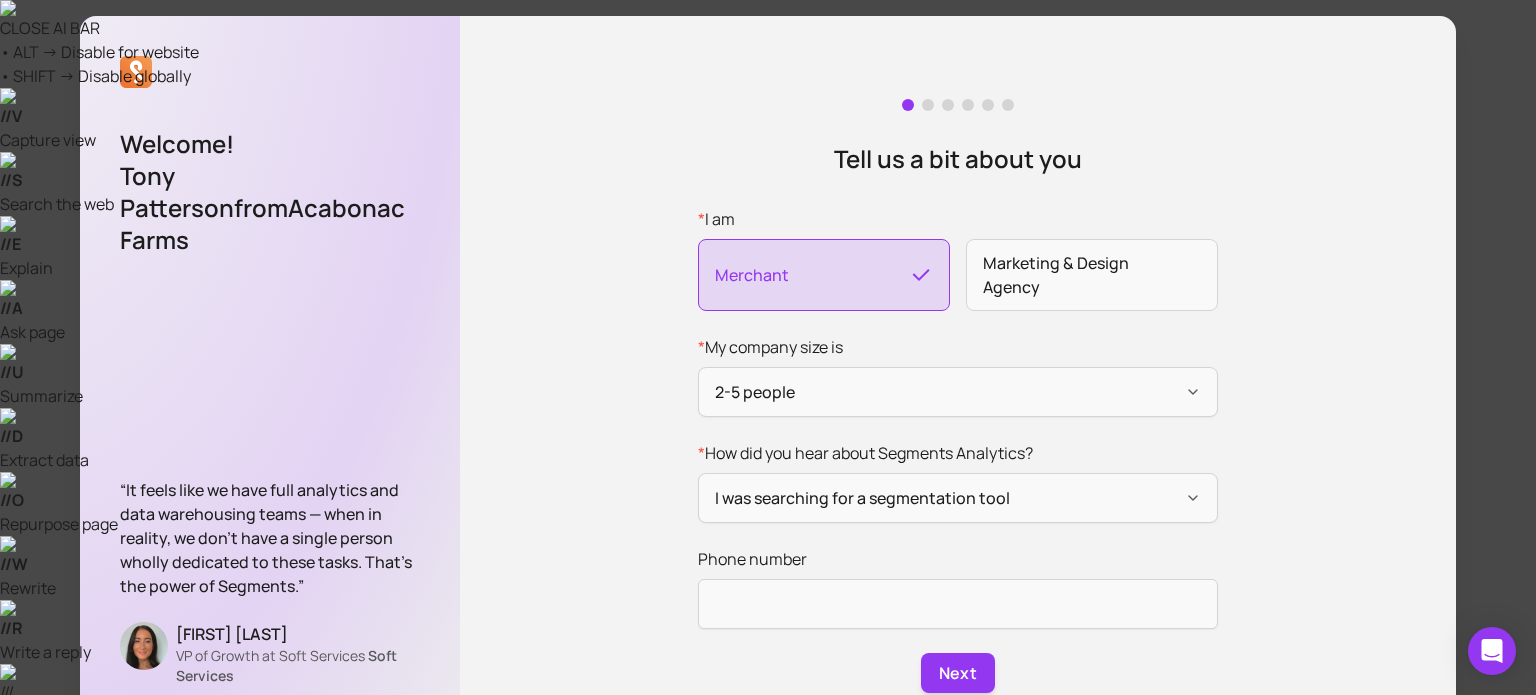 click on "Tell us a bit about you * I am Merchant Marketing & Design Agency * My company size is   2-5 people * How did you hear about Segments Analytics?   I was searching for a segmentation tool Phone number Next" at bounding box center (958, 396) 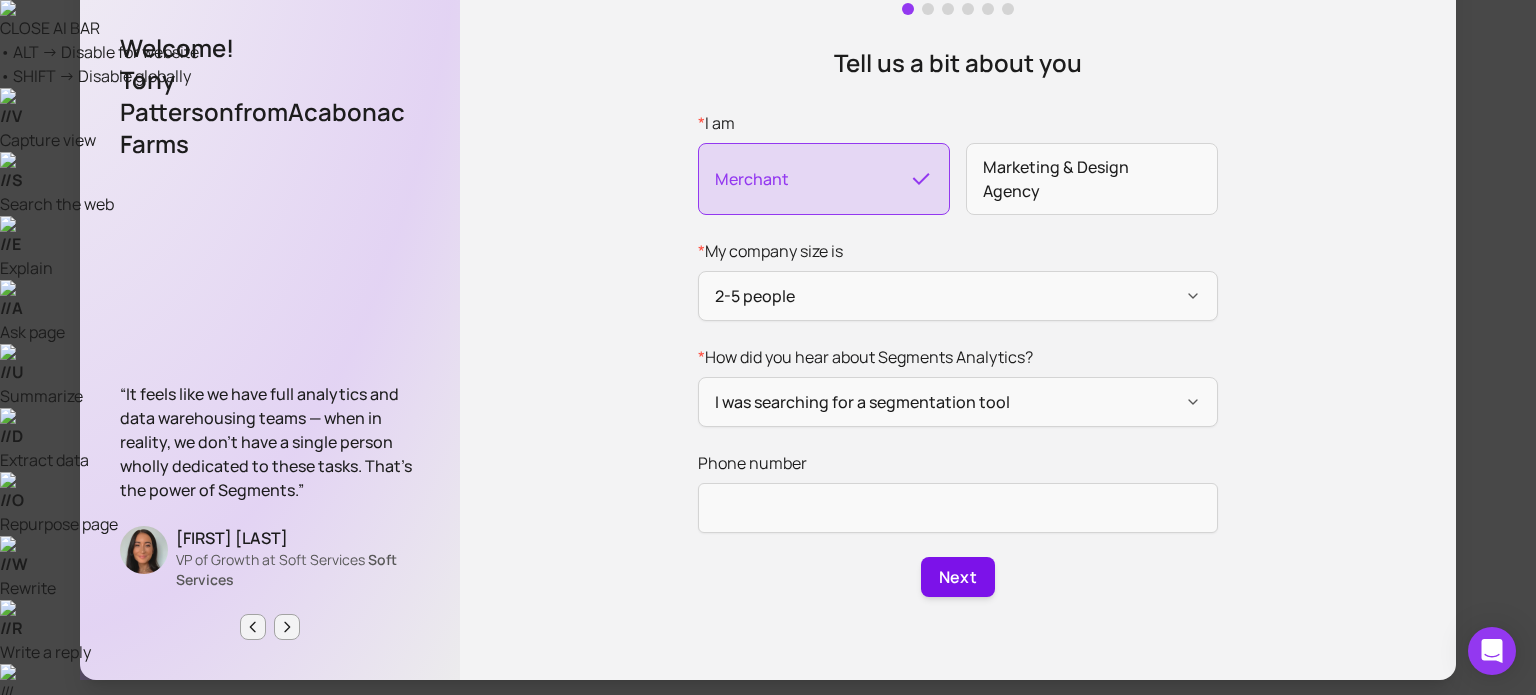 click on "Next" at bounding box center (958, 577) 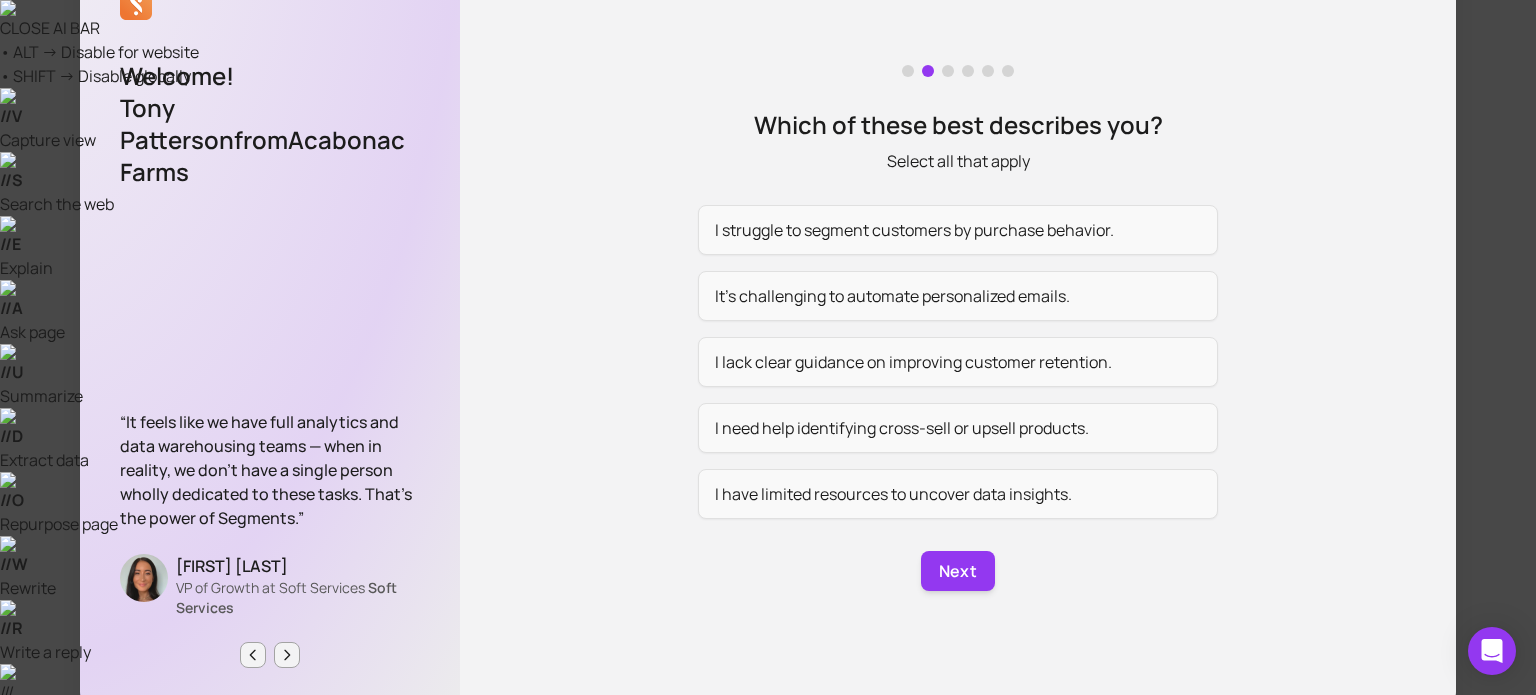 scroll, scrollTop: 68, scrollLeft: 0, axis: vertical 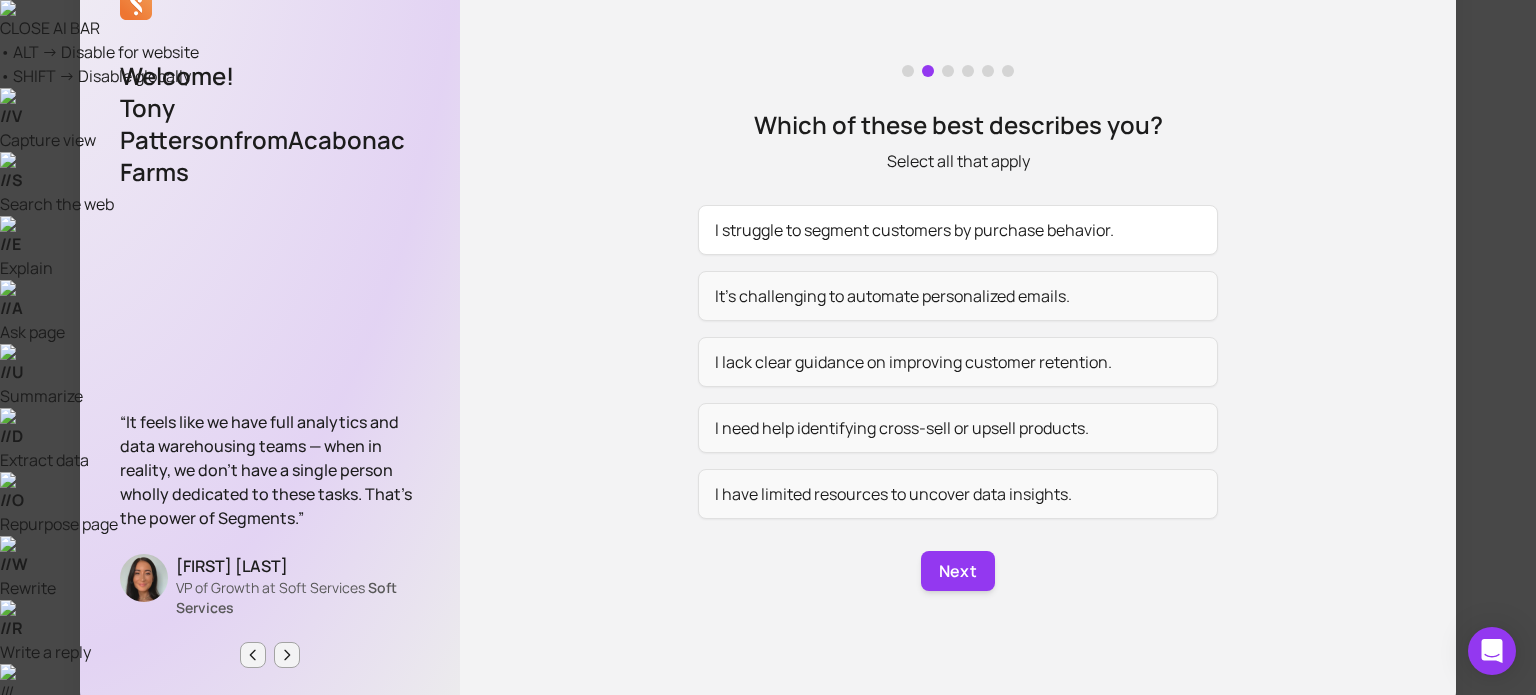 click on "I struggle to segment customers by purchase behavior." at bounding box center (958, 230) 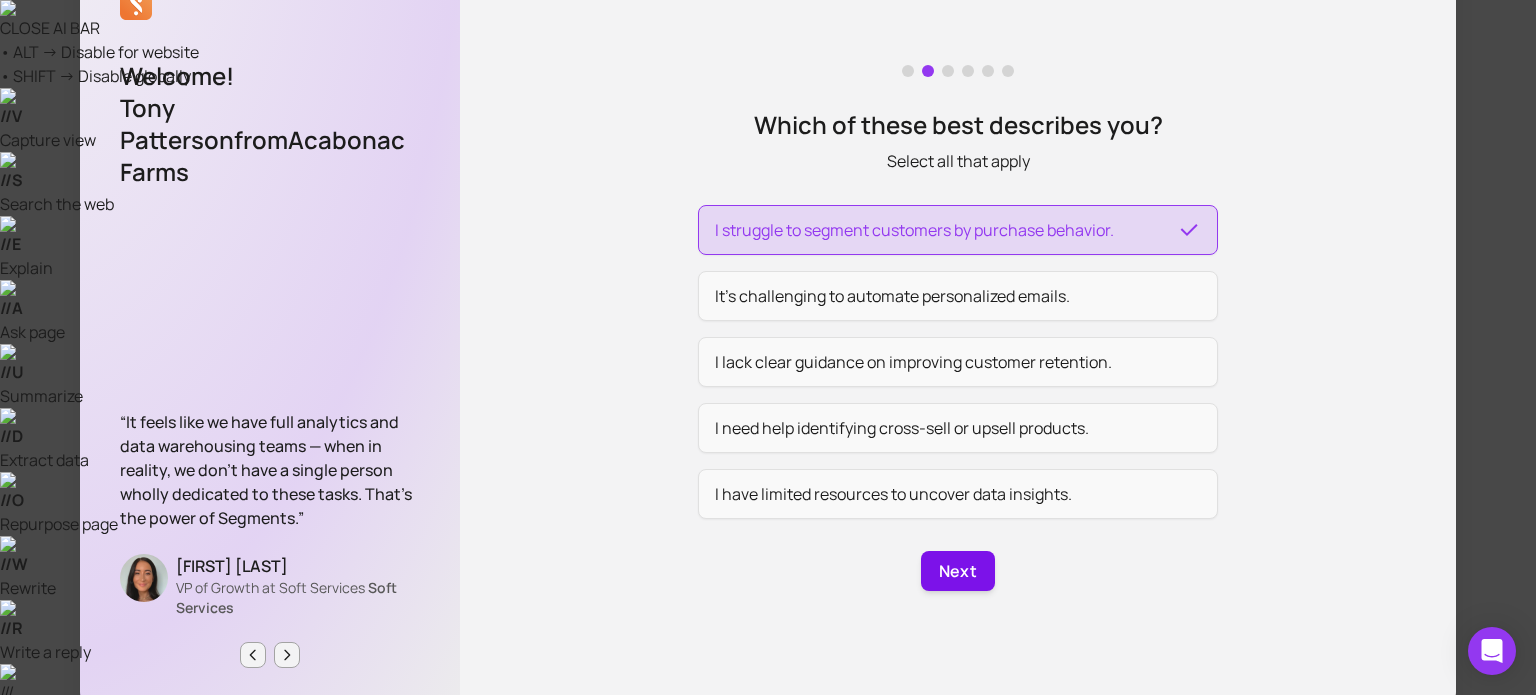 click on "Next" at bounding box center [958, 571] 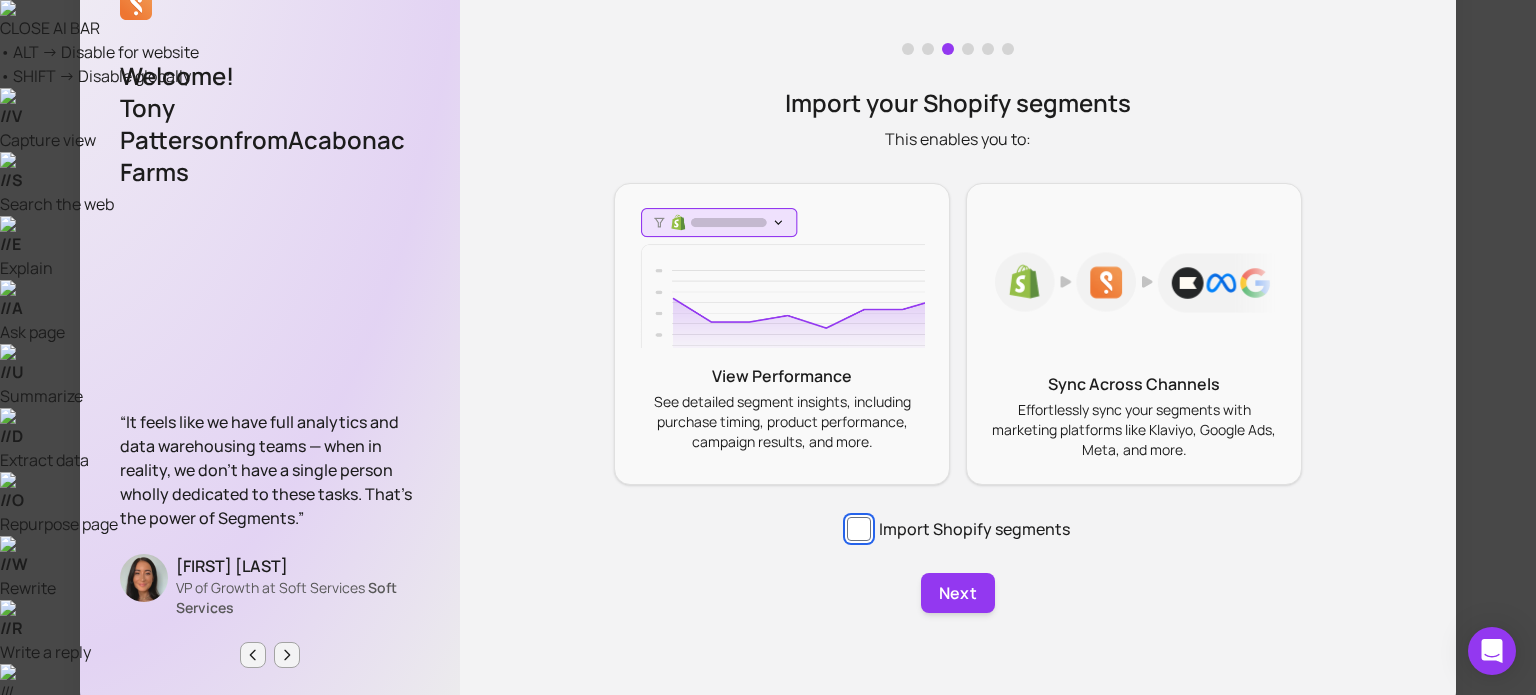 click on "Import Shopify segments" at bounding box center [859, 529] 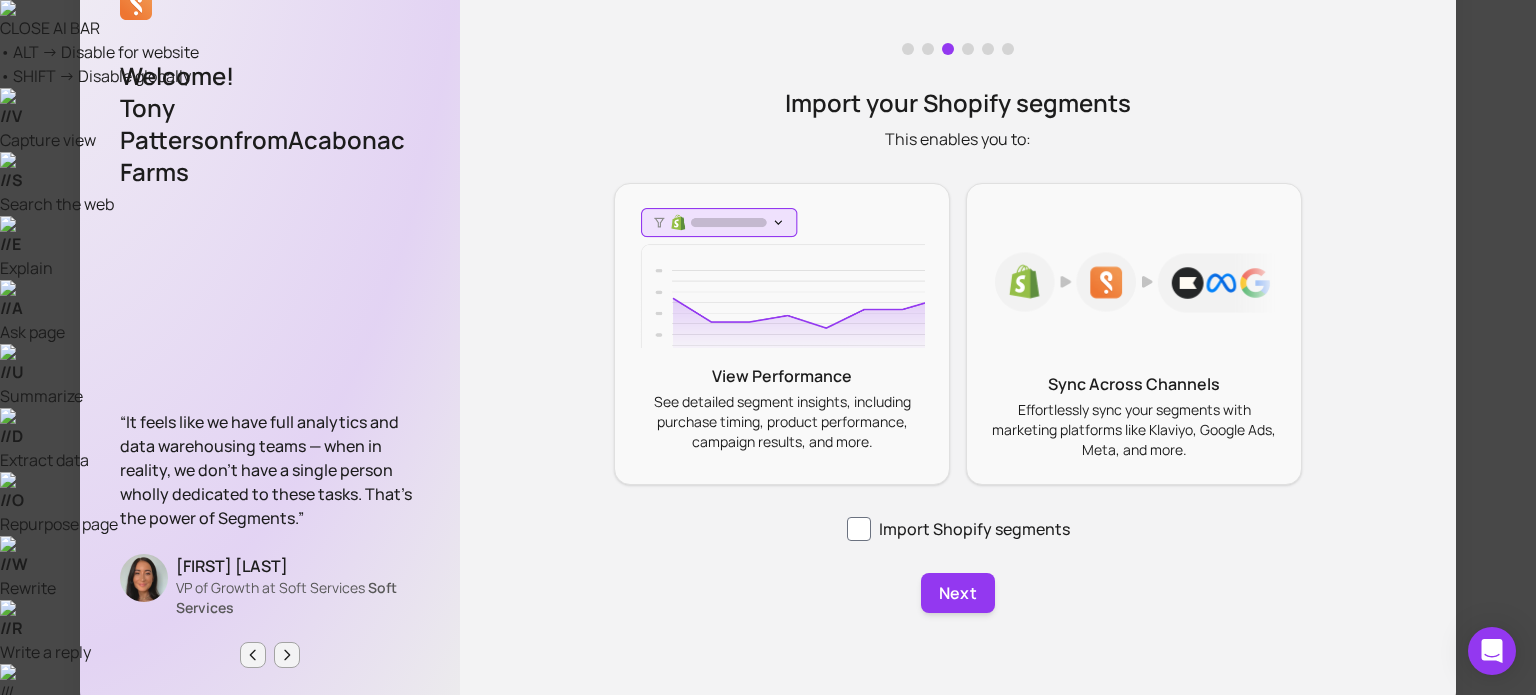 click on "See detailed segment insights, including purchase timing, product performance, campaign results, and more." at bounding box center [782, 422] 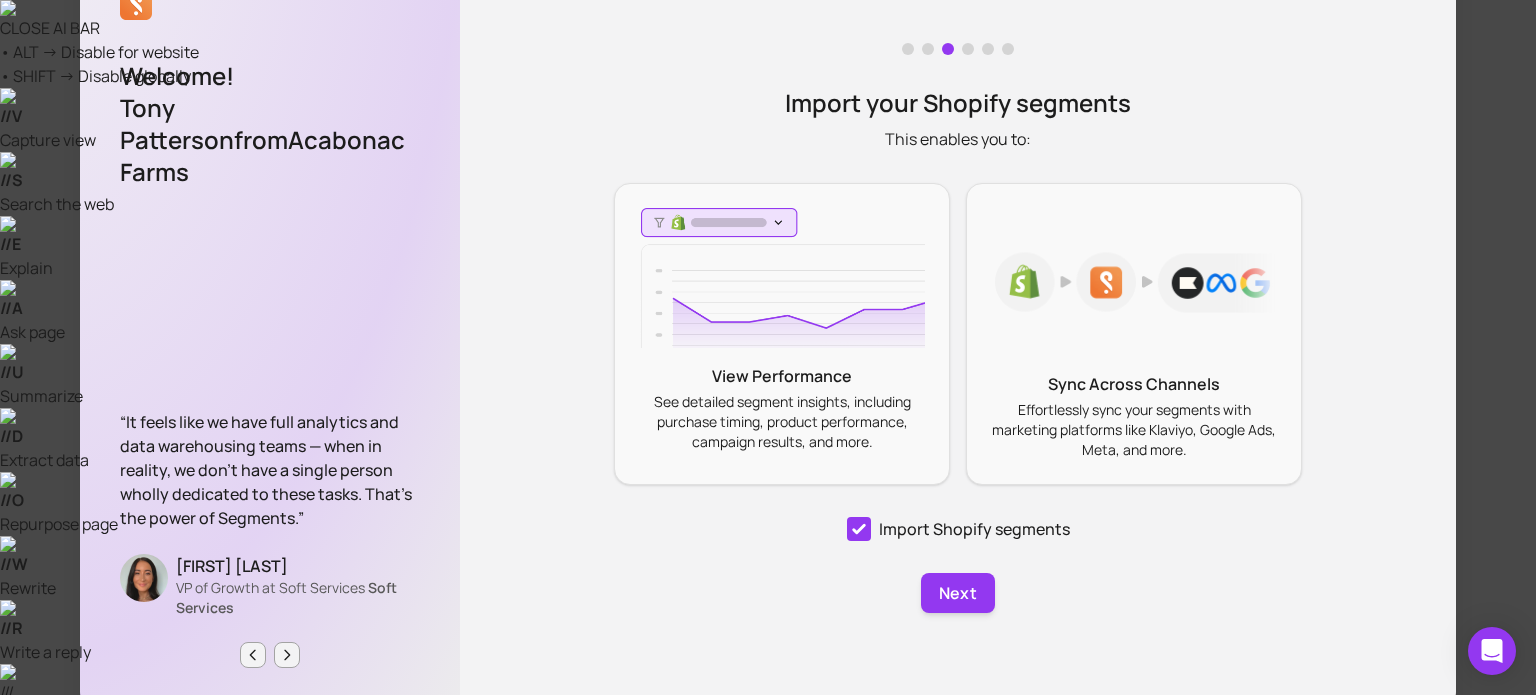checkbox on "true" 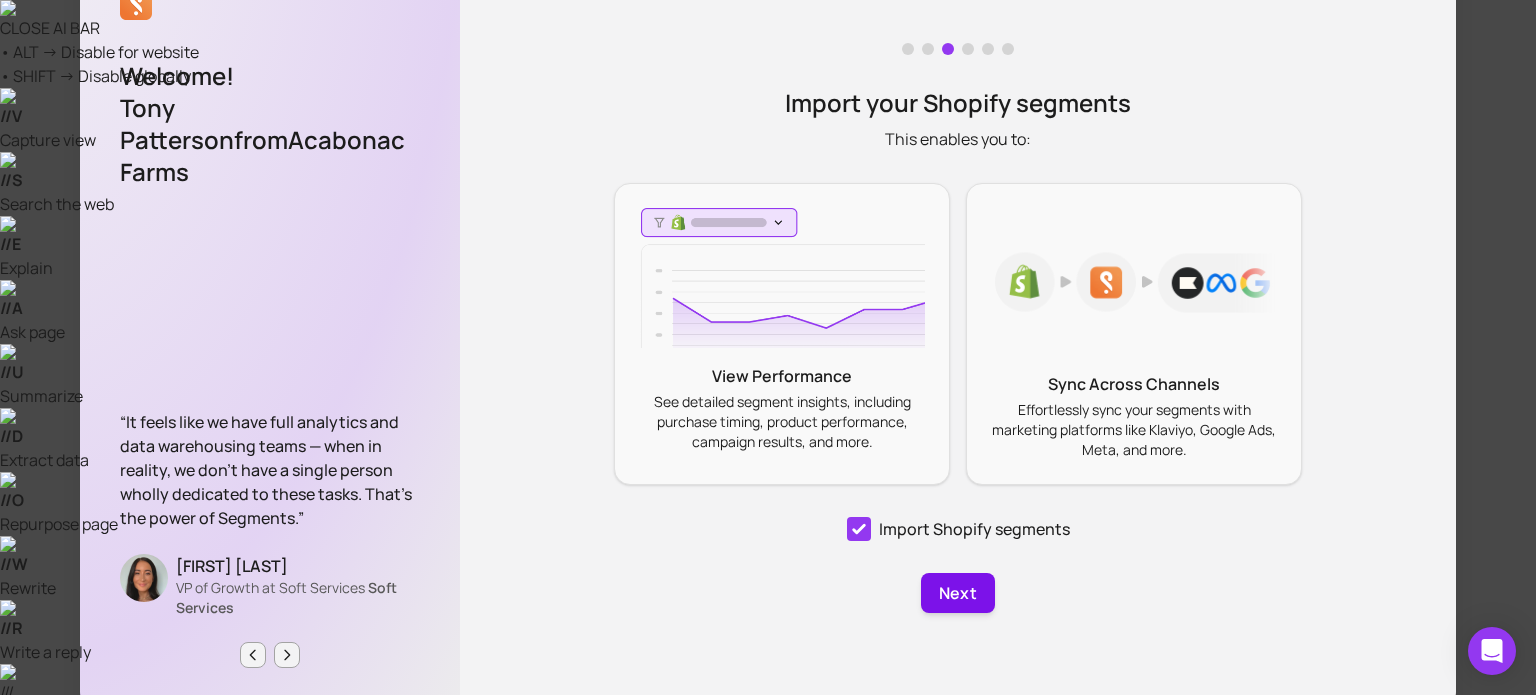 click on "Next" at bounding box center (958, 593) 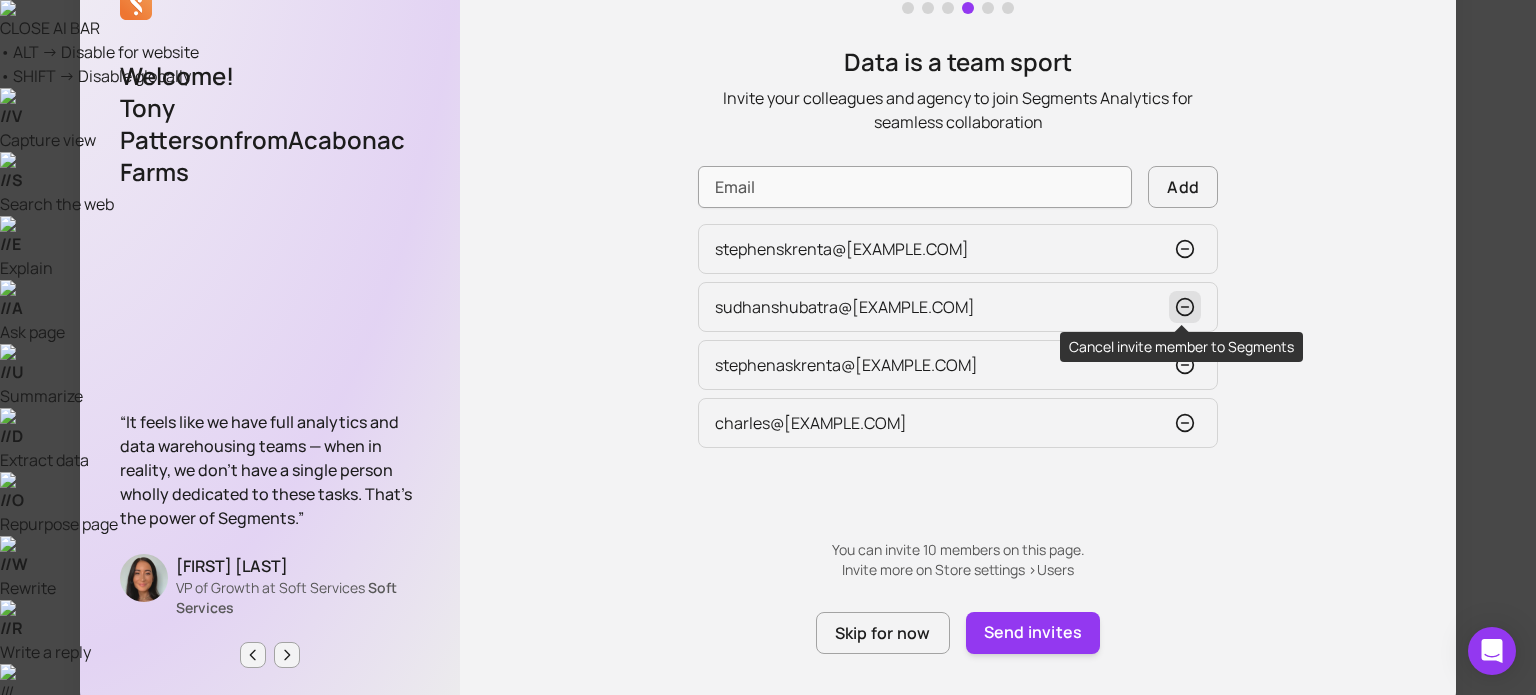 click at bounding box center (1185, 307) 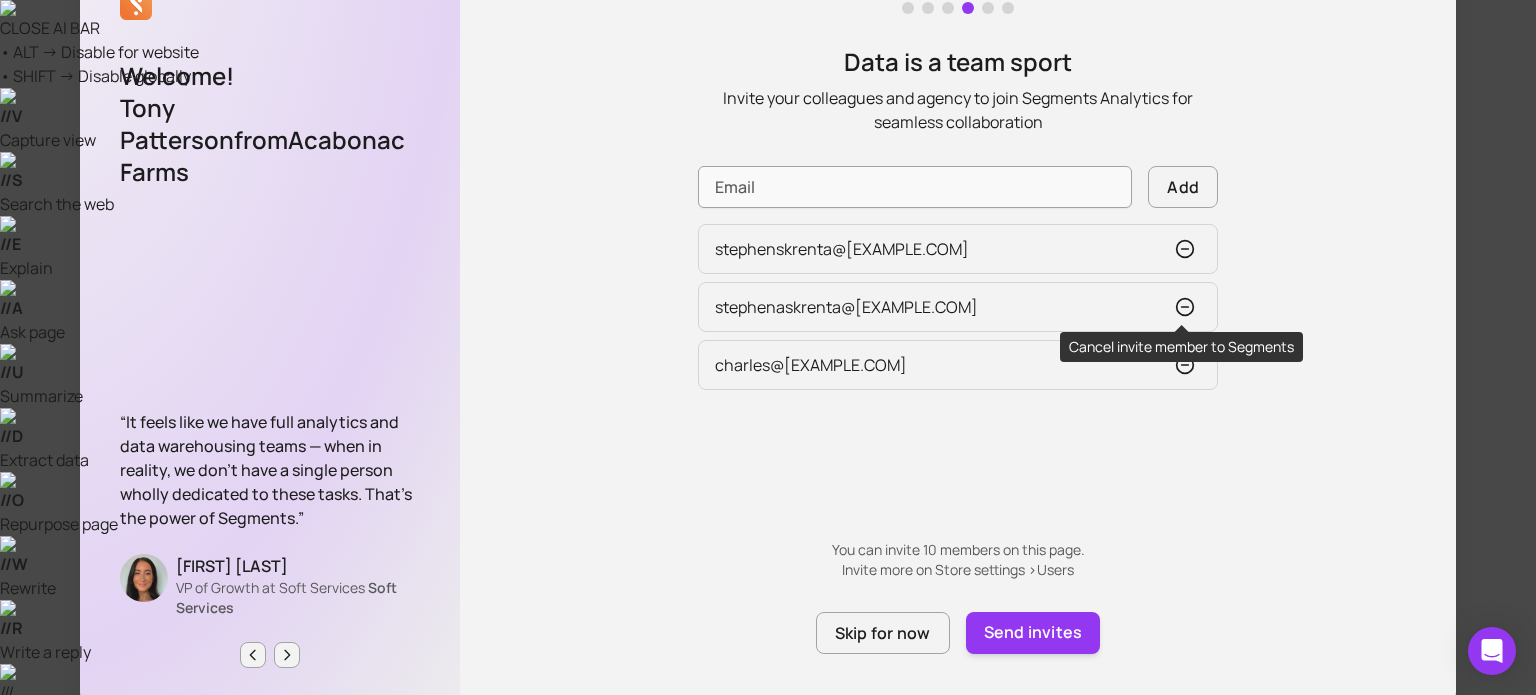 click at bounding box center (1185, 307) 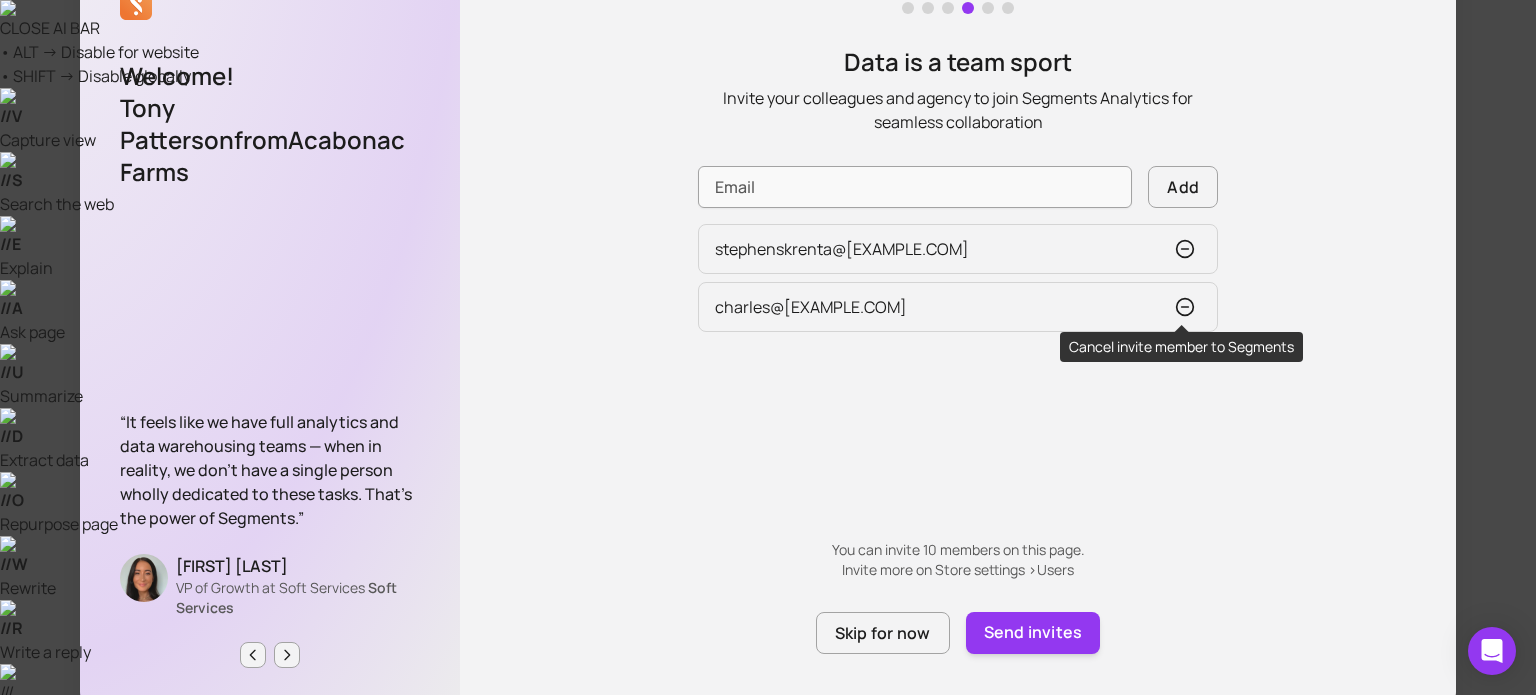 click at bounding box center (1185, 307) 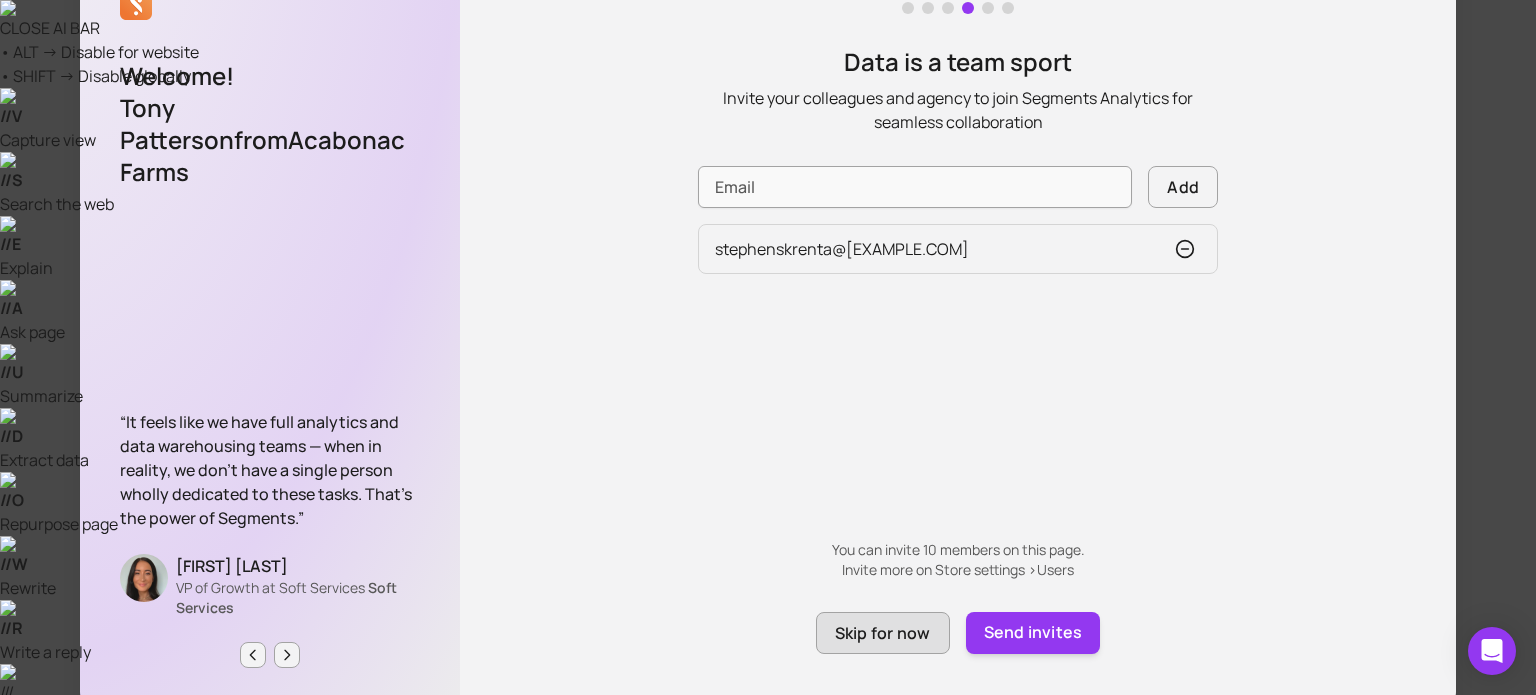 click on "Skip for now" at bounding box center (883, 633) 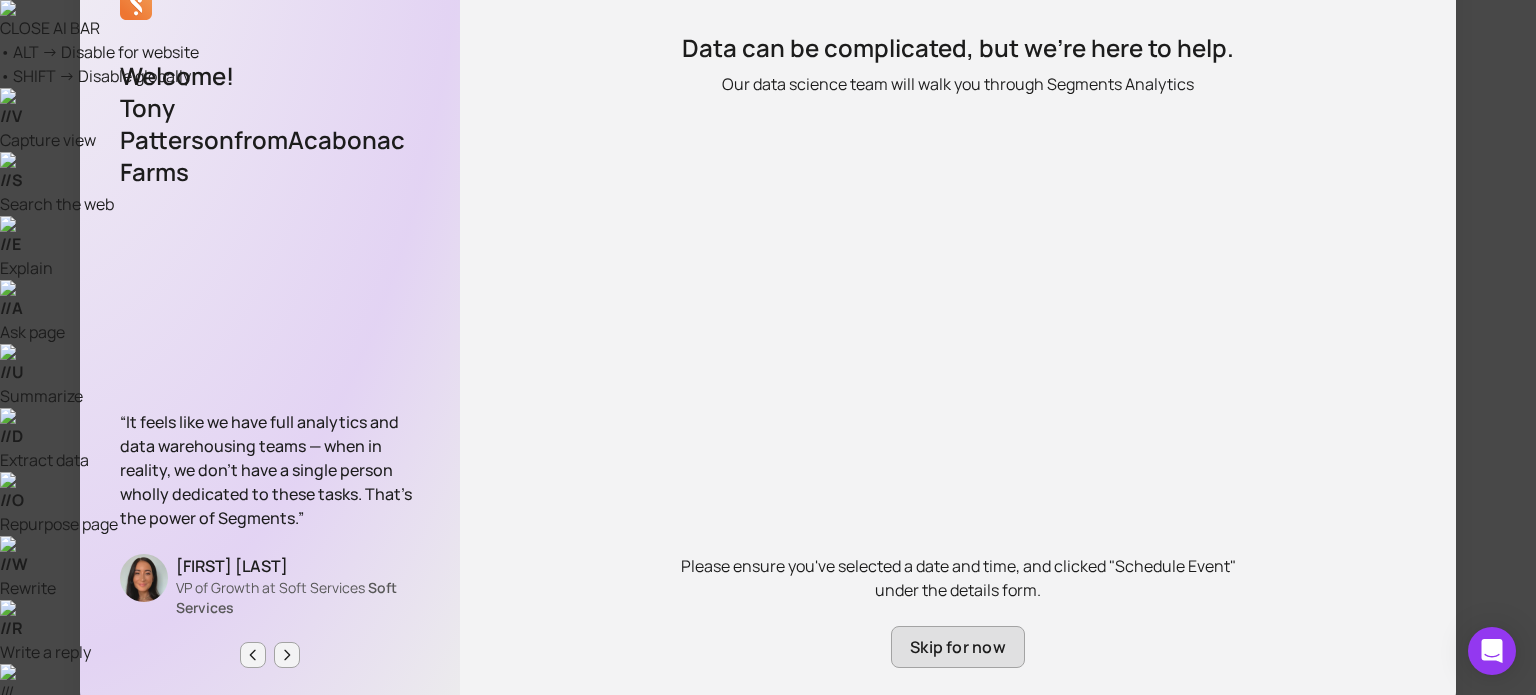 click on "Skip for now" at bounding box center (958, 647) 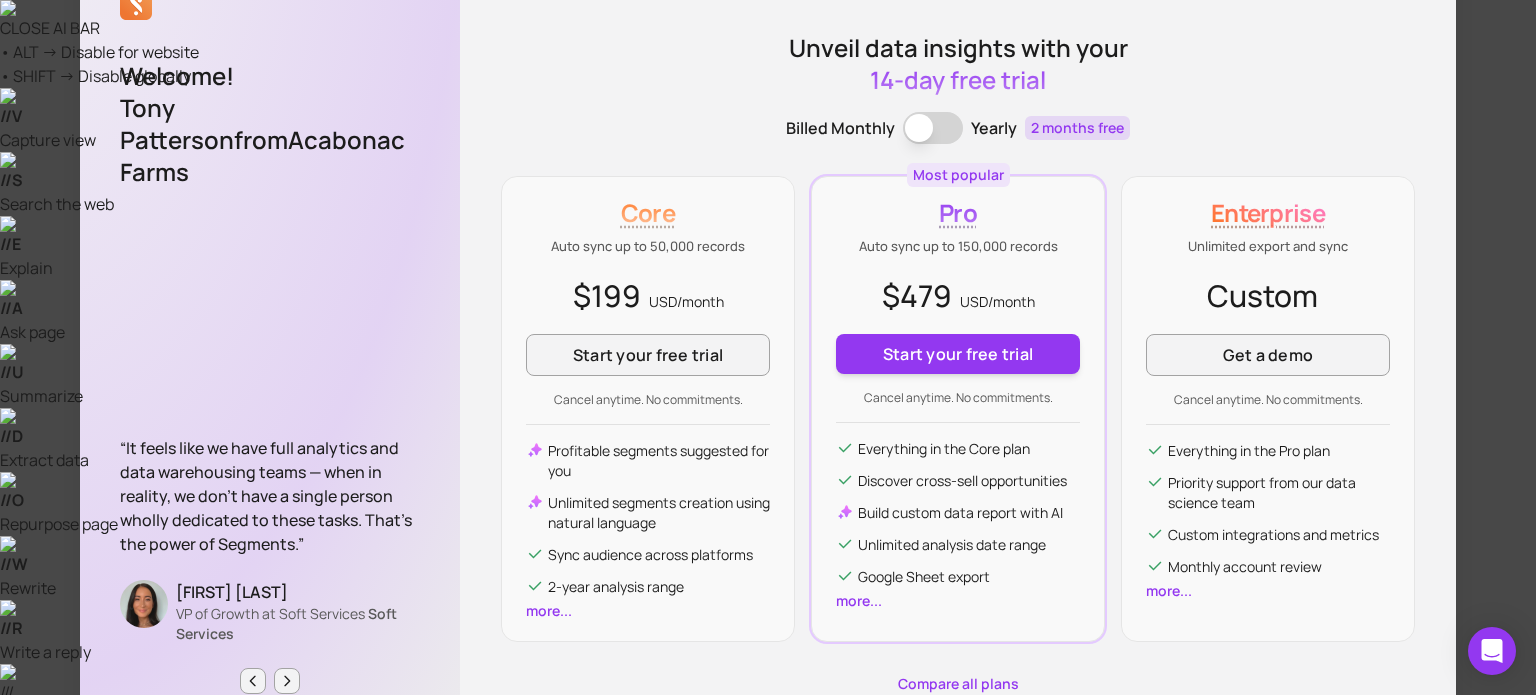 click on "Billed Monthly" at bounding box center [840, 128] 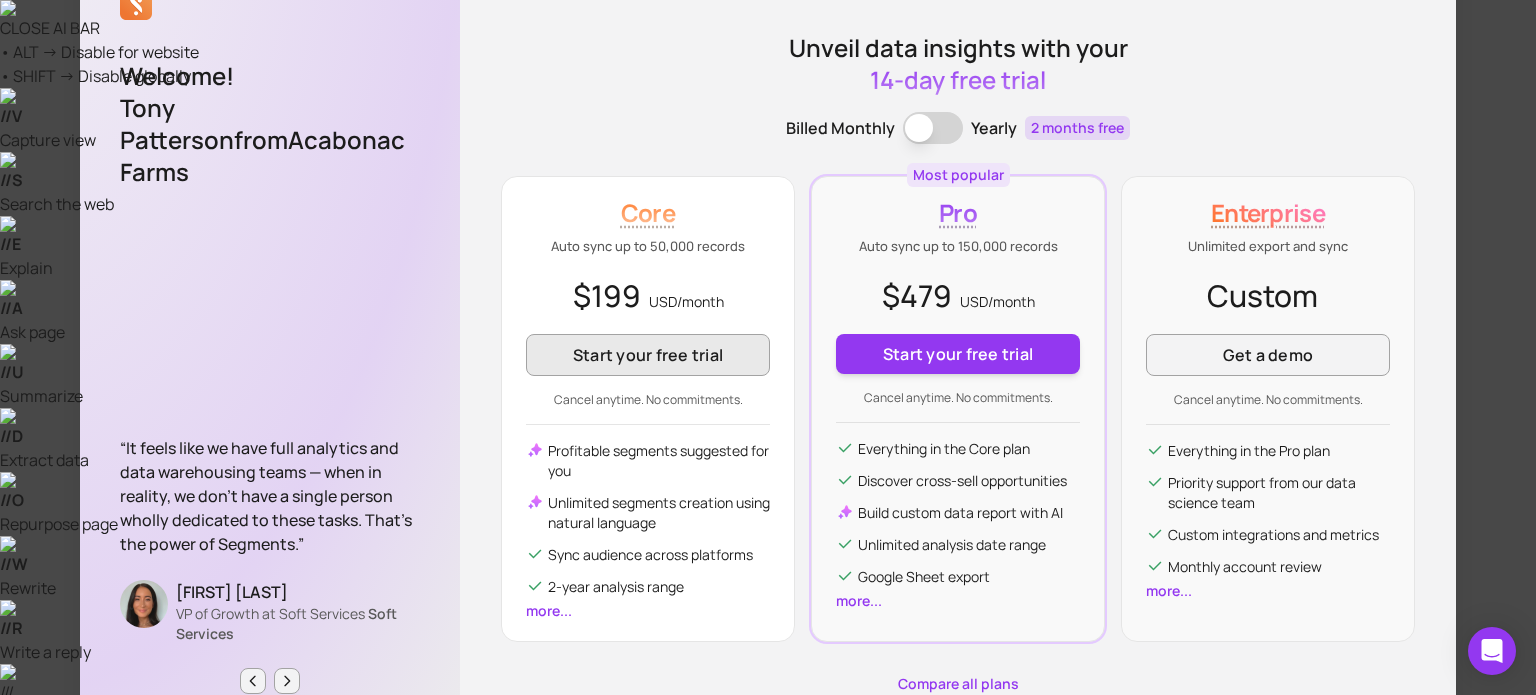 click on "Start your free trial" at bounding box center [648, 355] 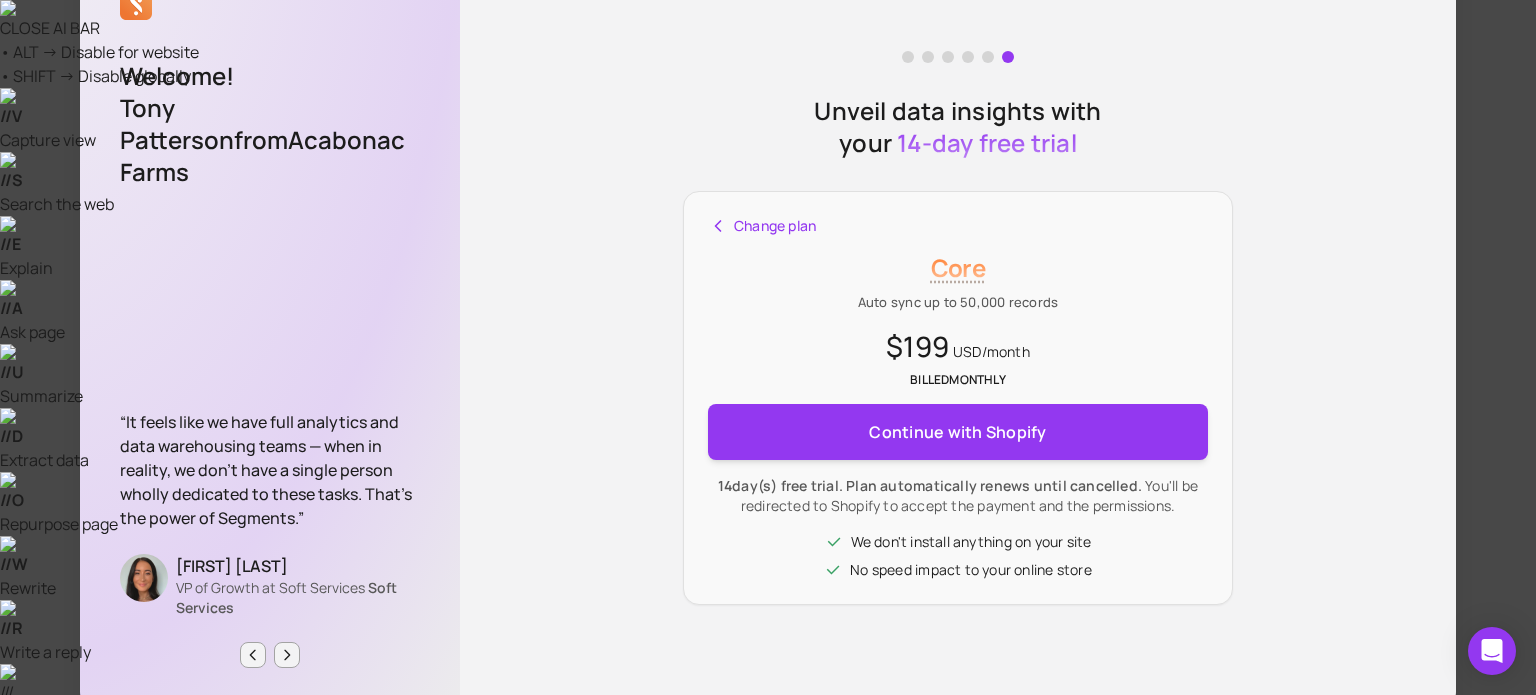 scroll, scrollTop: 96, scrollLeft: 0, axis: vertical 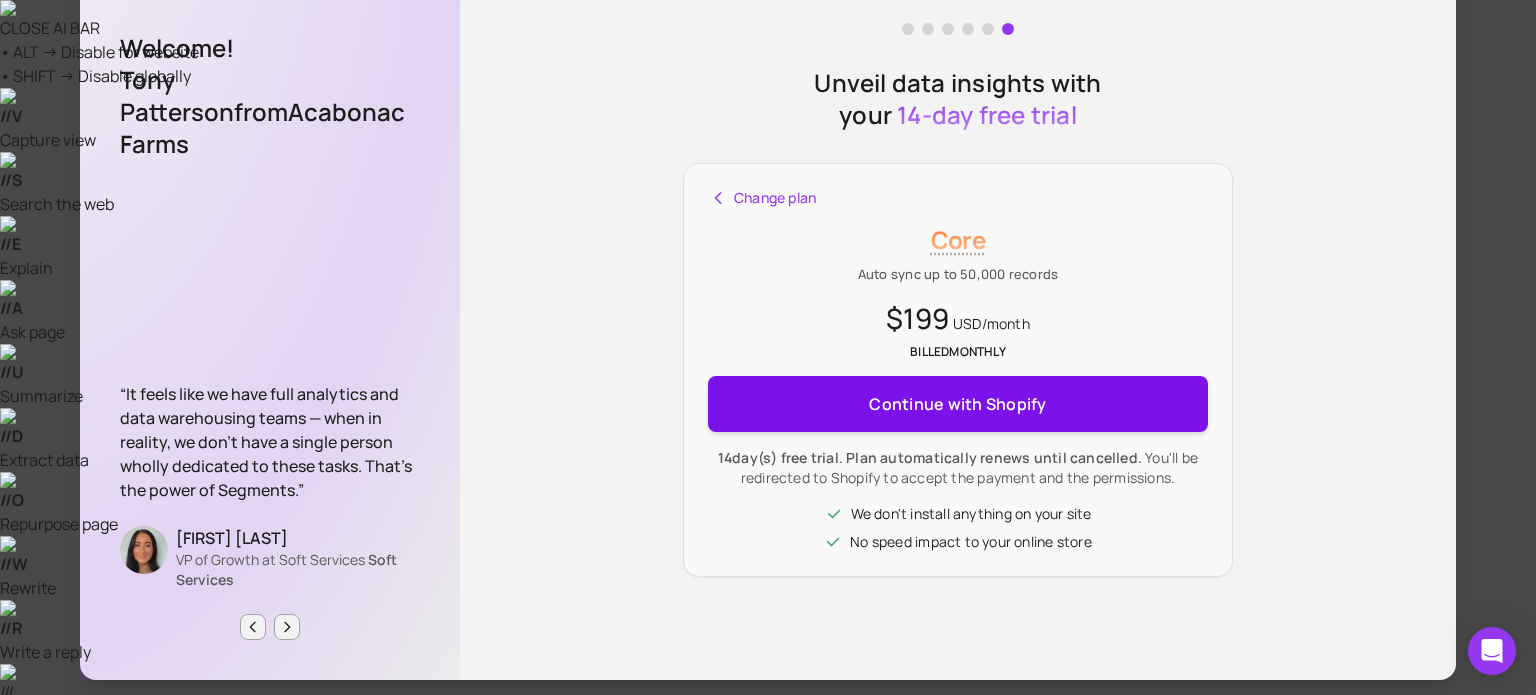 click on "Continue with Shopify" at bounding box center (958, 404) 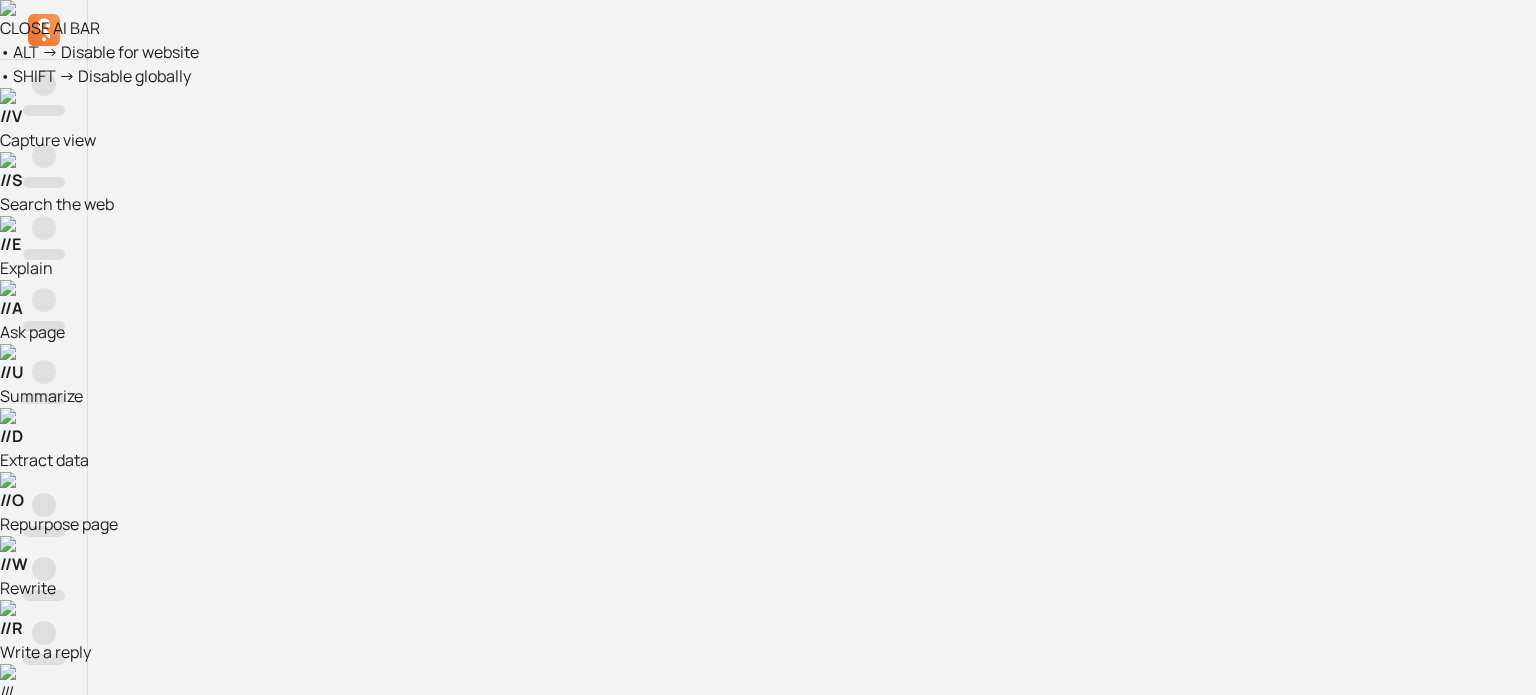 scroll, scrollTop: 0, scrollLeft: 0, axis: both 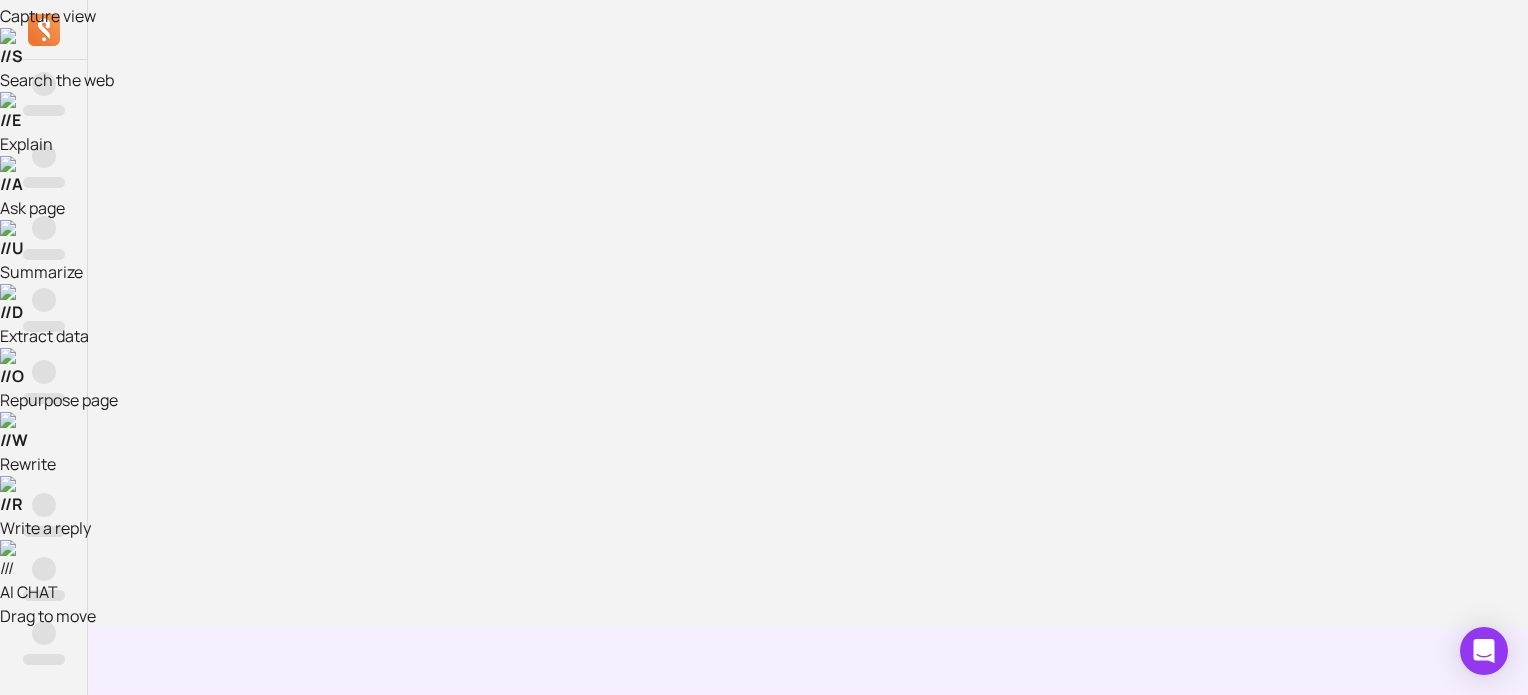 click on "Refresh status" at bounding box center [808, 1335] 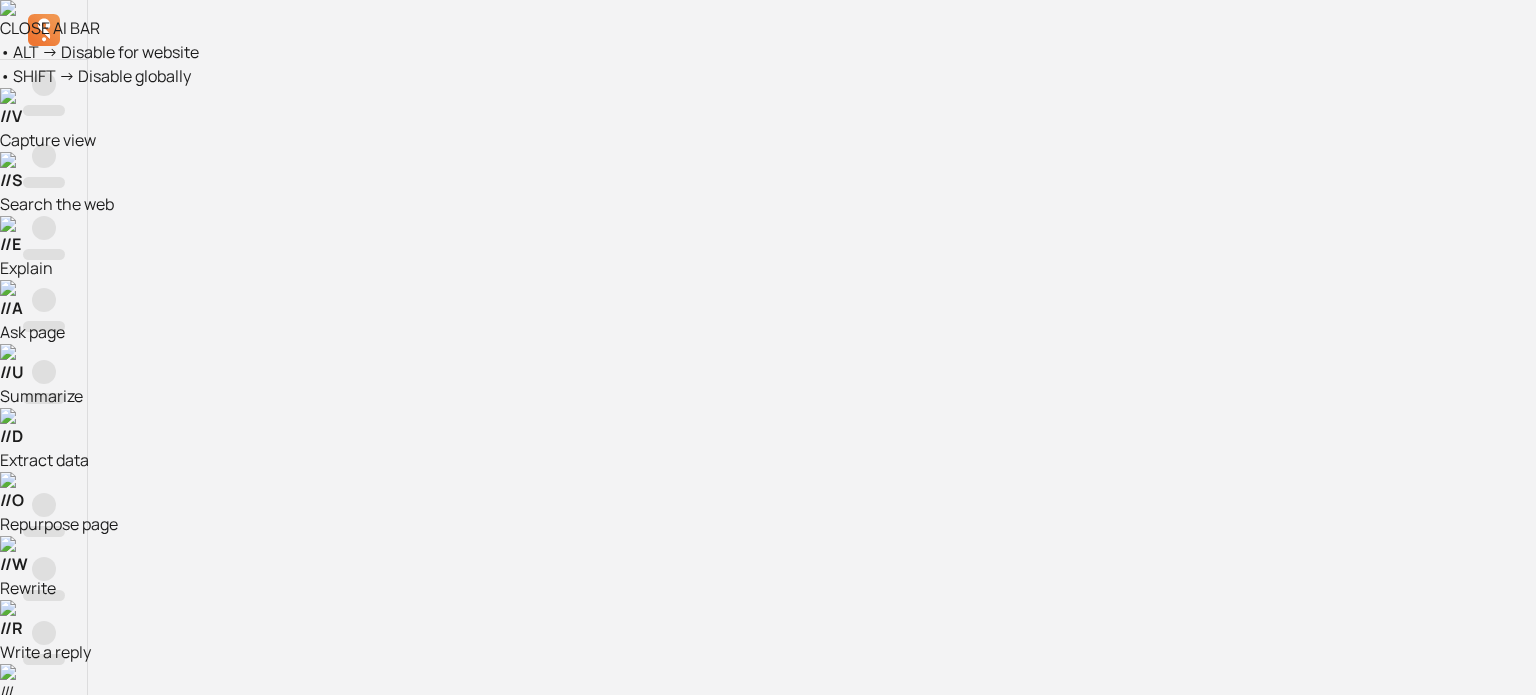 scroll, scrollTop: 0, scrollLeft: 0, axis: both 